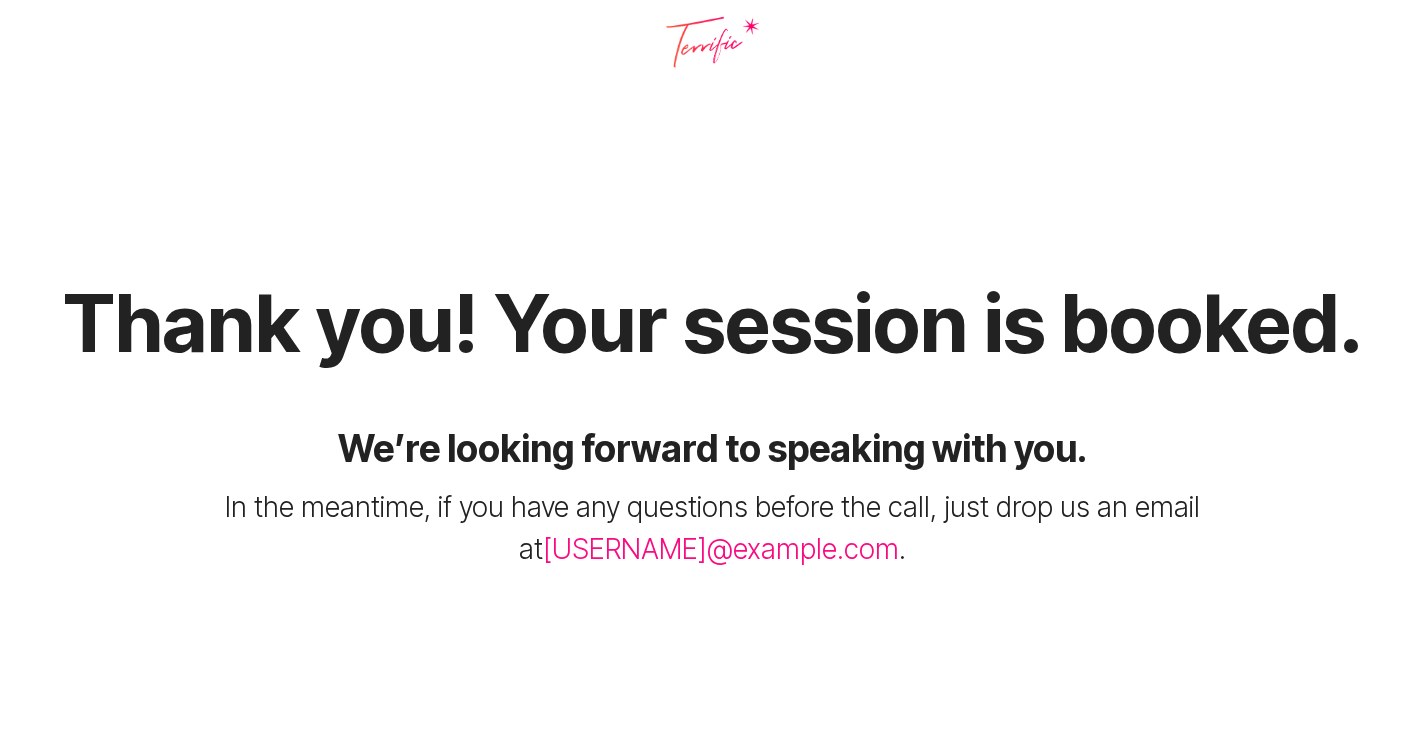 scroll, scrollTop: 0, scrollLeft: 0, axis: both 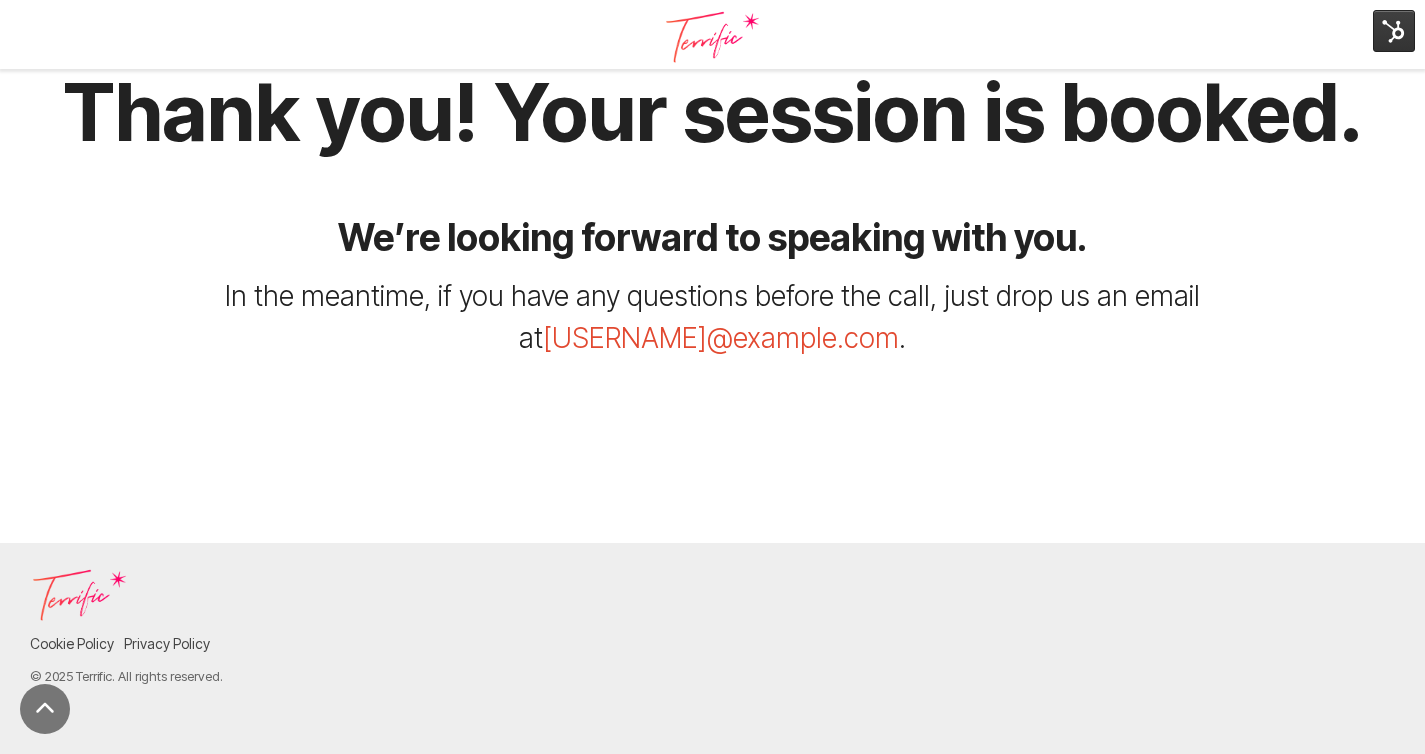 click on "tristan@terrific.net" at bounding box center (721, 338) 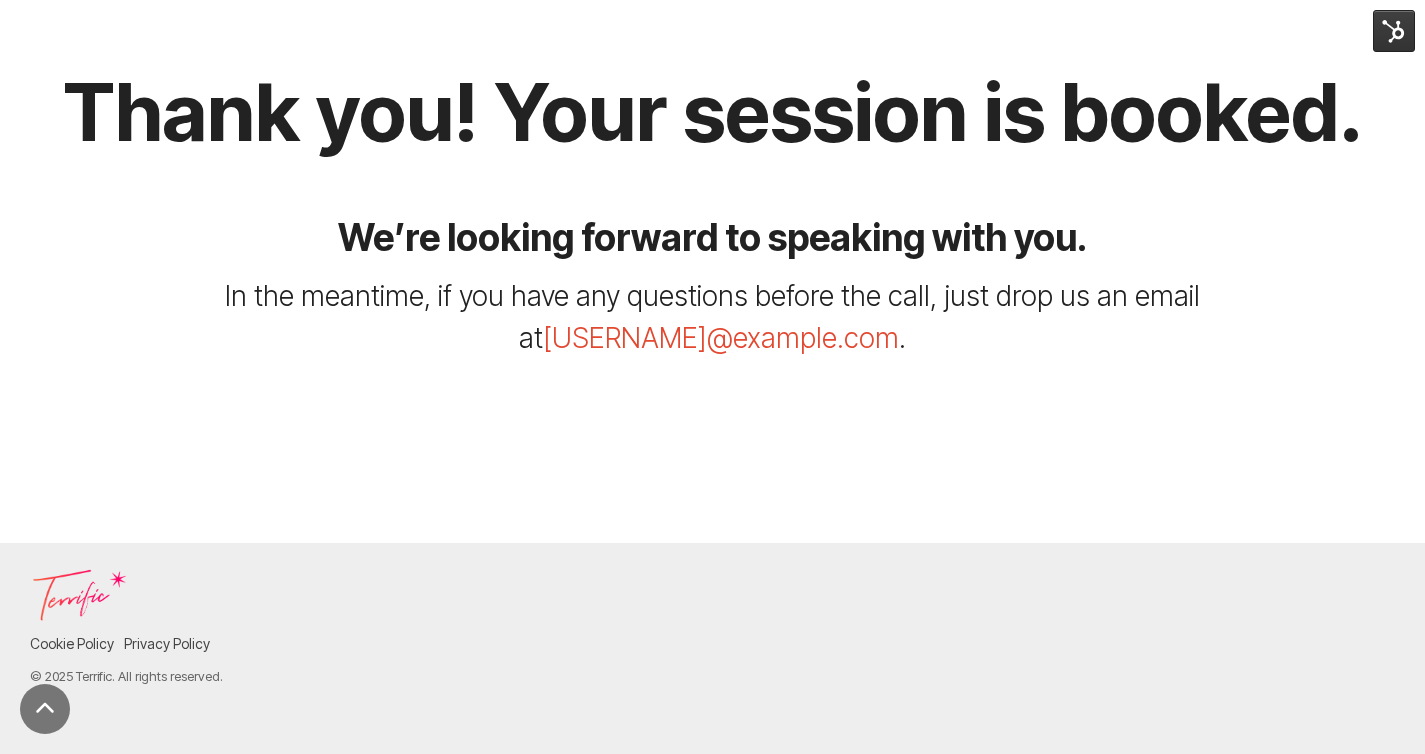 scroll, scrollTop: 0, scrollLeft: 0, axis: both 